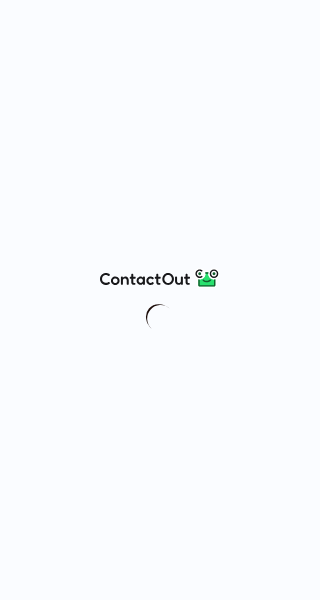 scroll, scrollTop: 0, scrollLeft: 0, axis: both 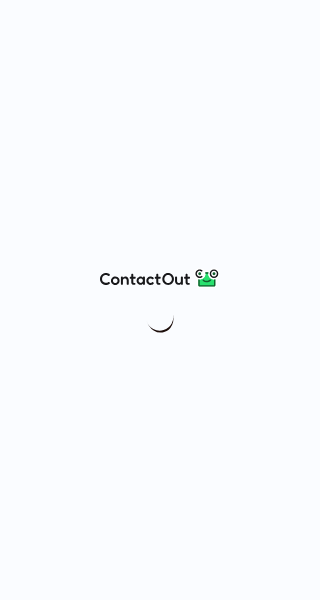 click at bounding box center (160, 300) 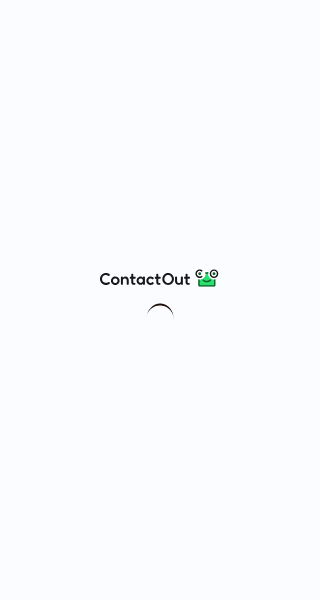 scroll, scrollTop: 0, scrollLeft: 0, axis: both 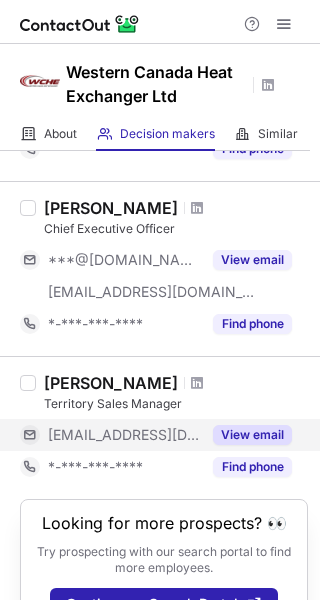 click on "View email" at bounding box center (252, 435) 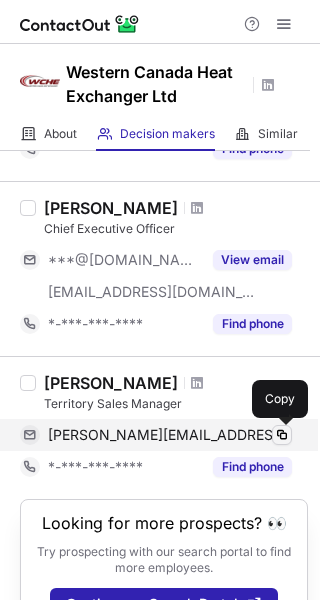 click at bounding box center (282, 435) 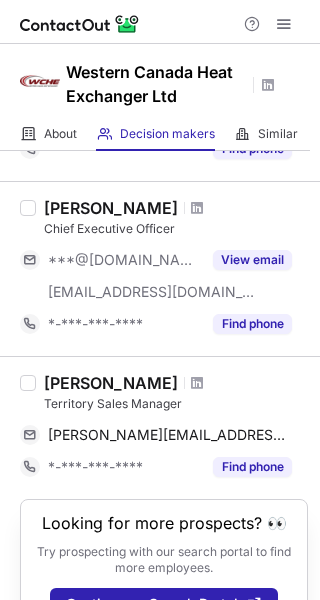 click on "Territory Sales Manager" at bounding box center (176, 404) 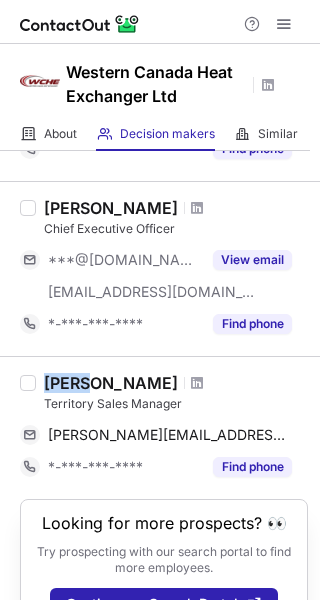 drag, startPoint x: 44, startPoint y: 381, endPoint x: 89, endPoint y: 379, distance: 45.044422 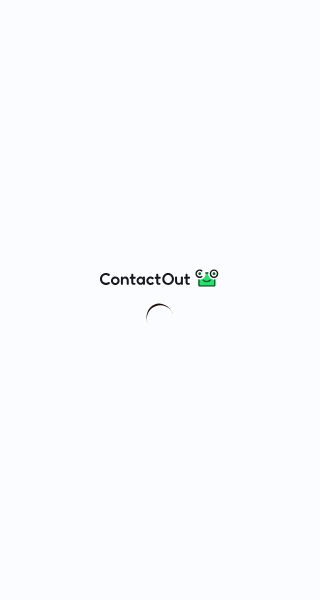 scroll, scrollTop: 0, scrollLeft: 0, axis: both 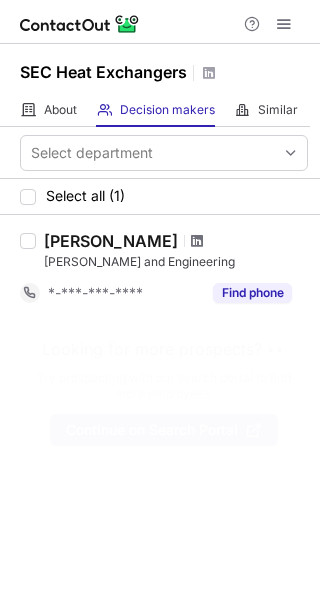 click at bounding box center (197, 241) 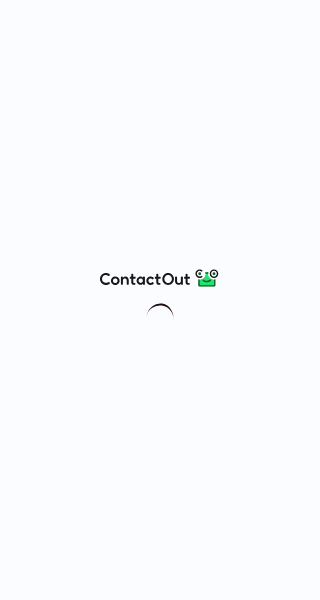 scroll, scrollTop: 0, scrollLeft: 0, axis: both 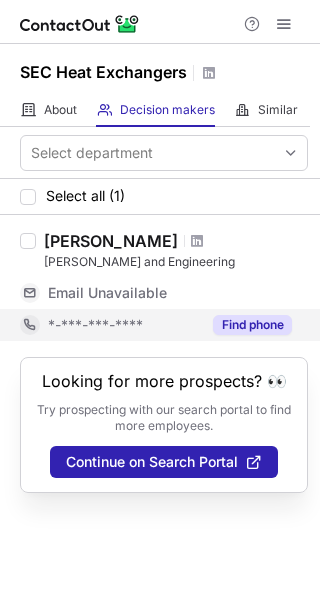click on "Find phone" at bounding box center (252, 325) 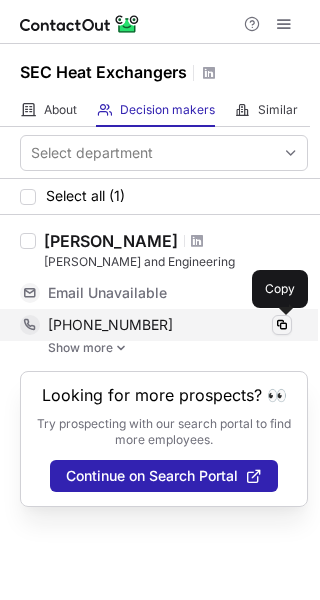 click at bounding box center [282, 325] 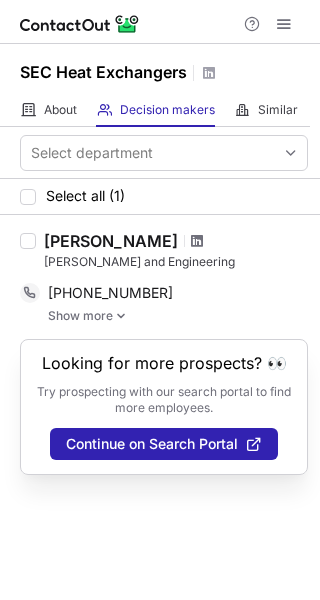 click at bounding box center [197, 241] 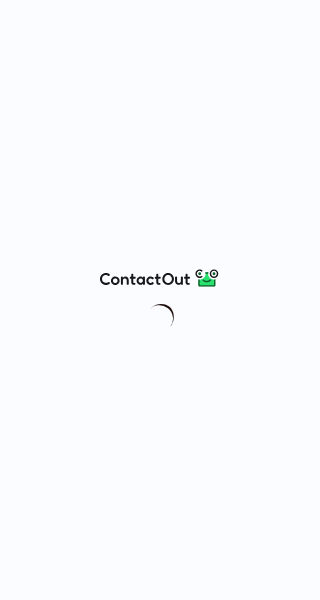 scroll, scrollTop: 0, scrollLeft: 0, axis: both 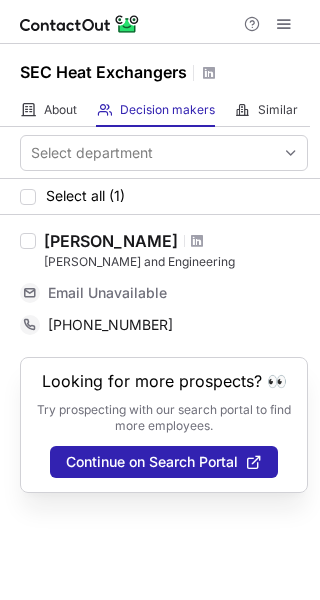 click on "Select all (1)" at bounding box center [160, 197] 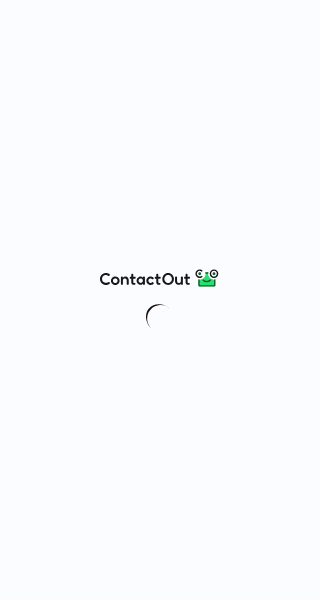 scroll, scrollTop: 0, scrollLeft: 0, axis: both 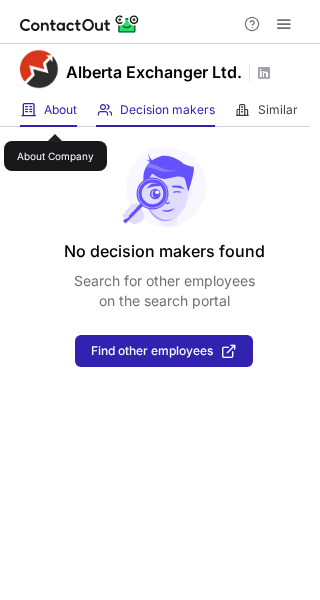 click on "About" at bounding box center [60, 110] 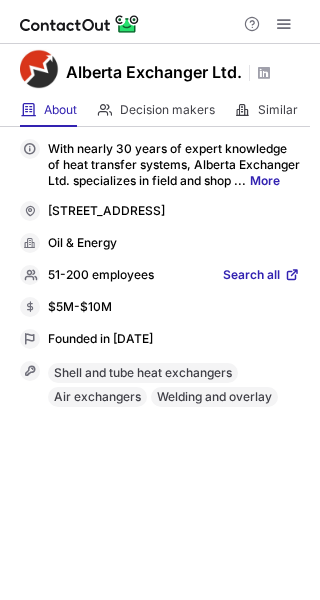 click on "Search all" at bounding box center [251, 276] 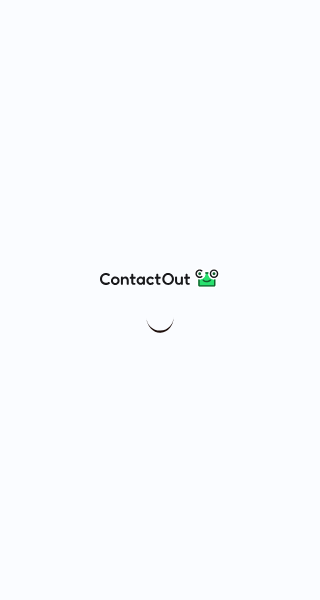 scroll, scrollTop: 0, scrollLeft: 0, axis: both 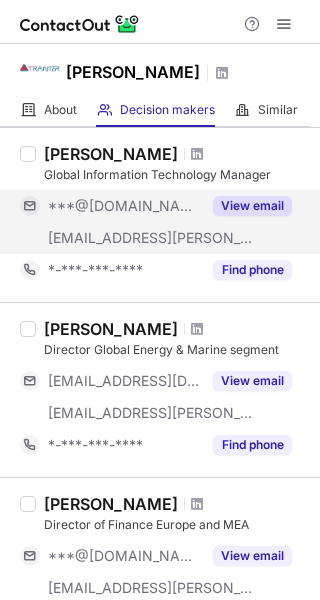 click on "View email" at bounding box center [252, 206] 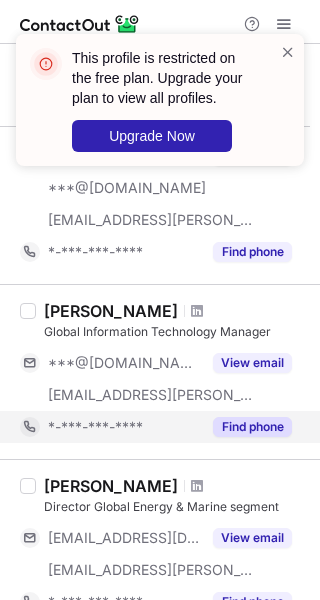 scroll, scrollTop: 1176, scrollLeft: 0, axis: vertical 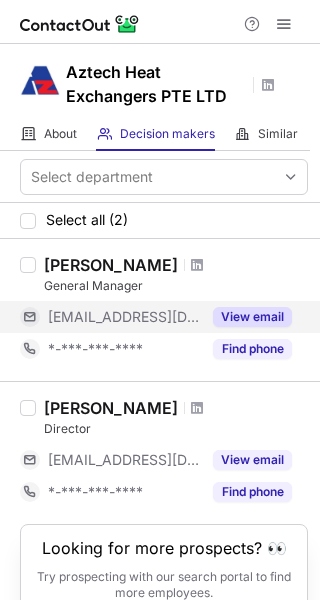click on "View email" at bounding box center [252, 317] 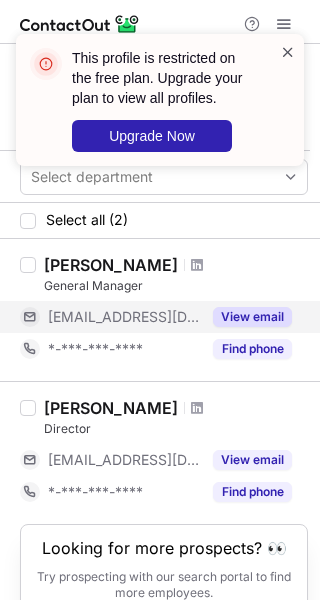 click at bounding box center [288, 52] 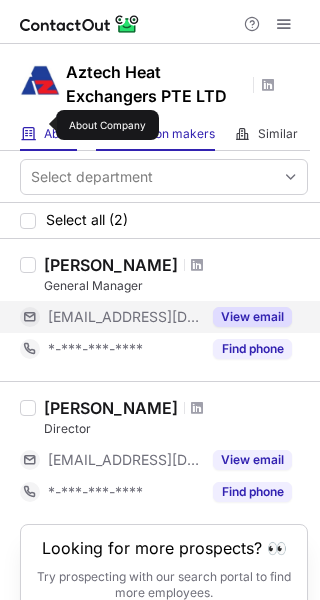 click on "About" at bounding box center (60, 134) 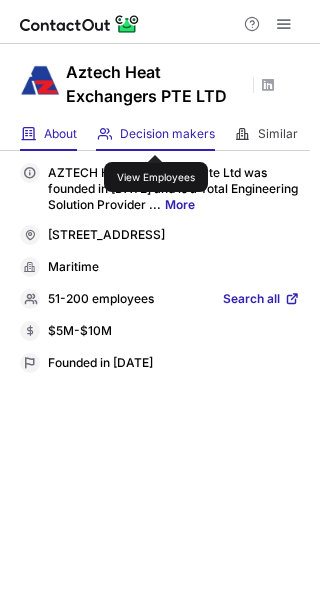 click on "Decision makers" at bounding box center (167, 134) 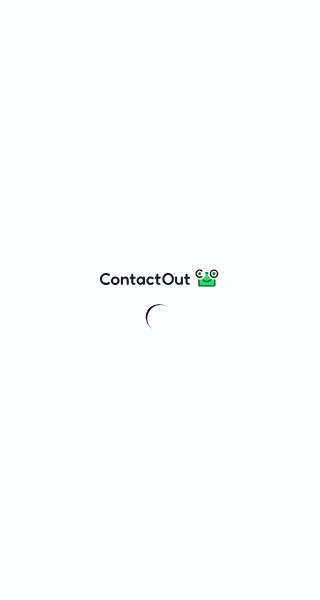 scroll, scrollTop: 0, scrollLeft: 0, axis: both 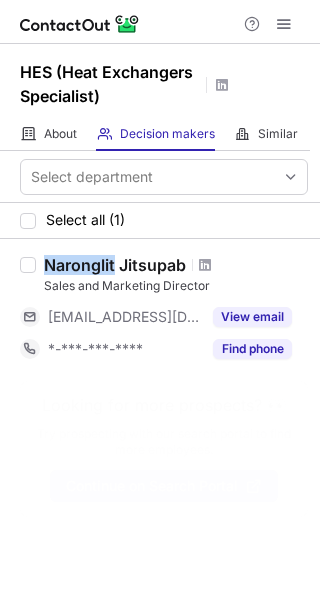 drag, startPoint x: 48, startPoint y: 262, endPoint x: 116, endPoint y: 262, distance: 68 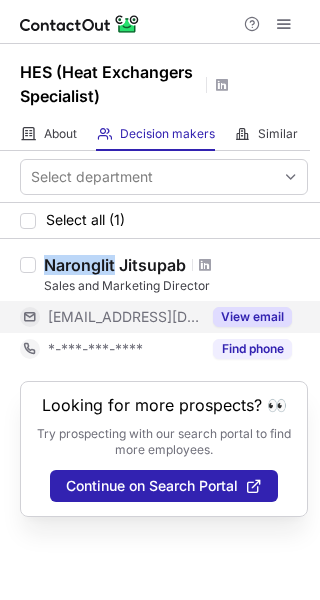 click on "View email" at bounding box center [252, 317] 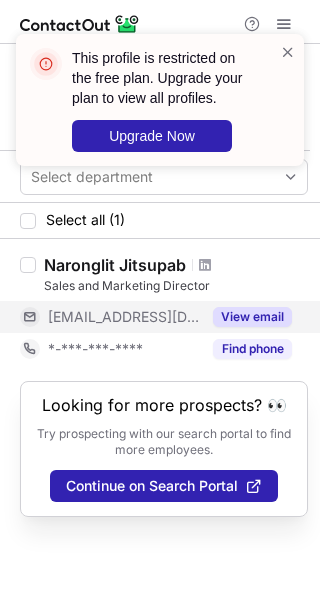 click on "Naronglit Jitsupab" at bounding box center (176, 265) 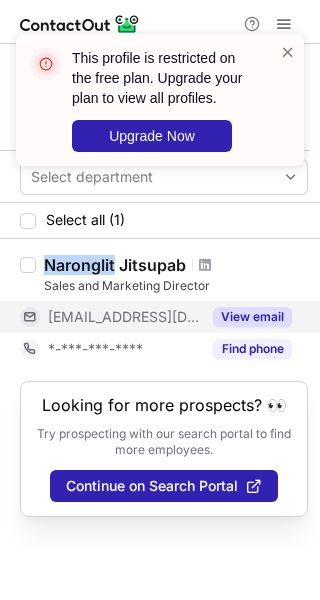 drag, startPoint x: 49, startPoint y: 265, endPoint x: 115, endPoint y: 267, distance: 66.0303 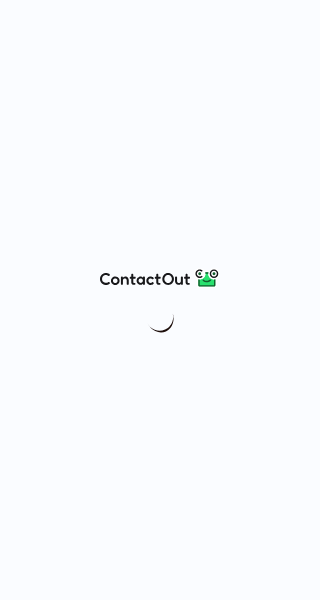 scroll, scrollTop: 0, scrollLeft: 0, axis: both 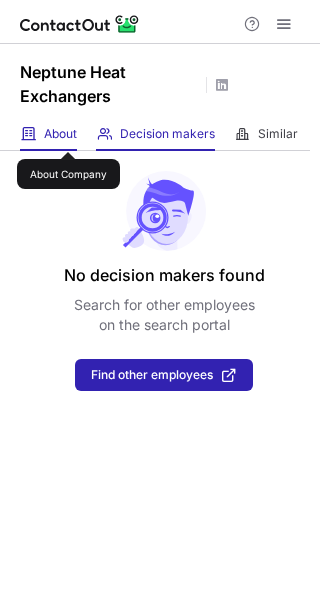 click on "About" at bounding box center [60, 134] 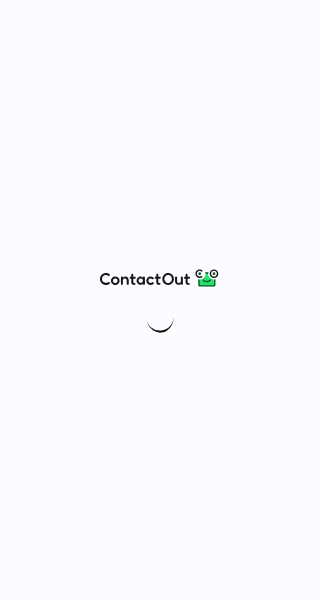 scroll, scrollTop: 0, scrollLeft: 0, axis: both 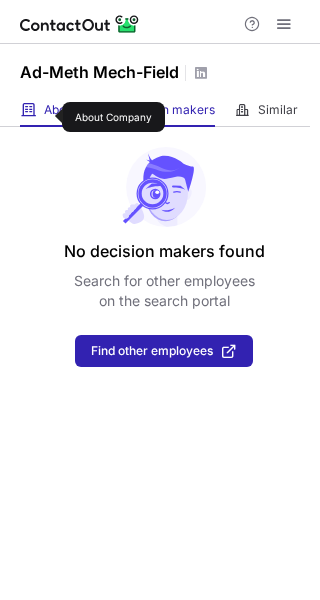 click on "About" at bounding box center [60, 110] 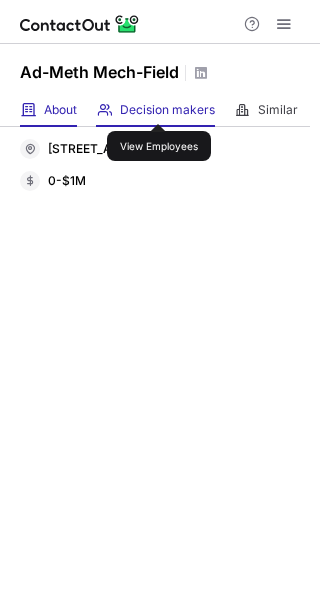 click on "Decision makers" at bounding box center [167, 110] 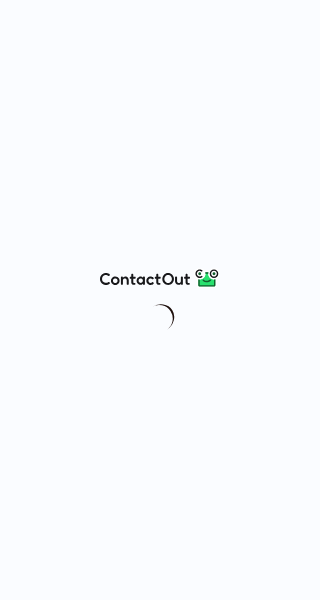 scroll, scrollTop: 0, scrollLeft: 0, axis: both 